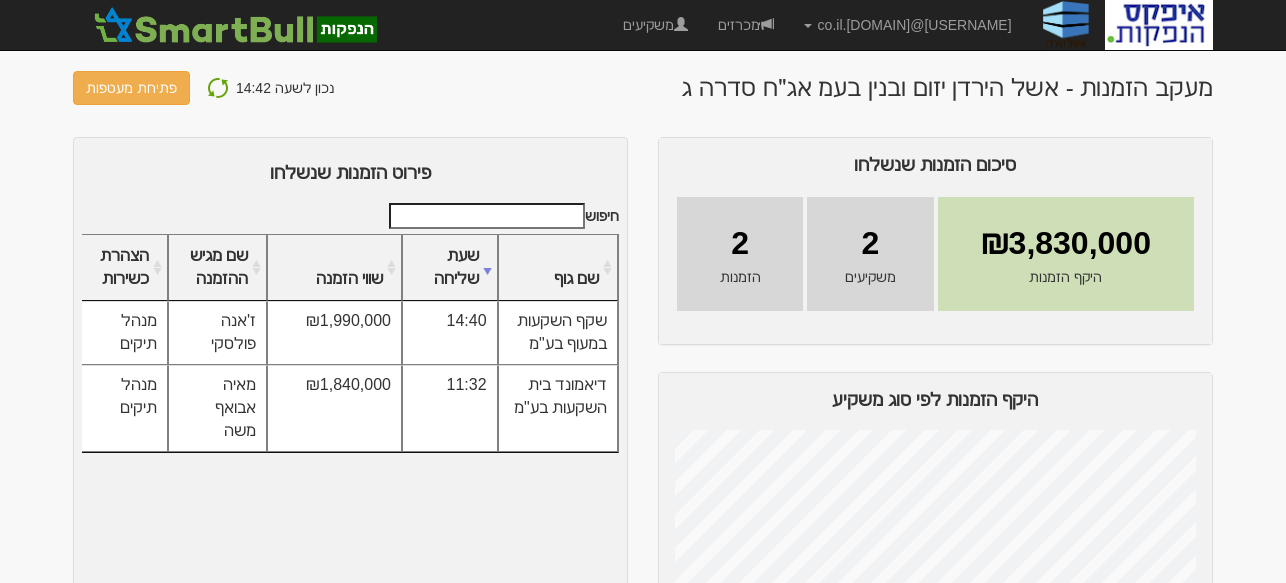 scroll, scrollTop: 0, scrollLeft: 0, axis: both 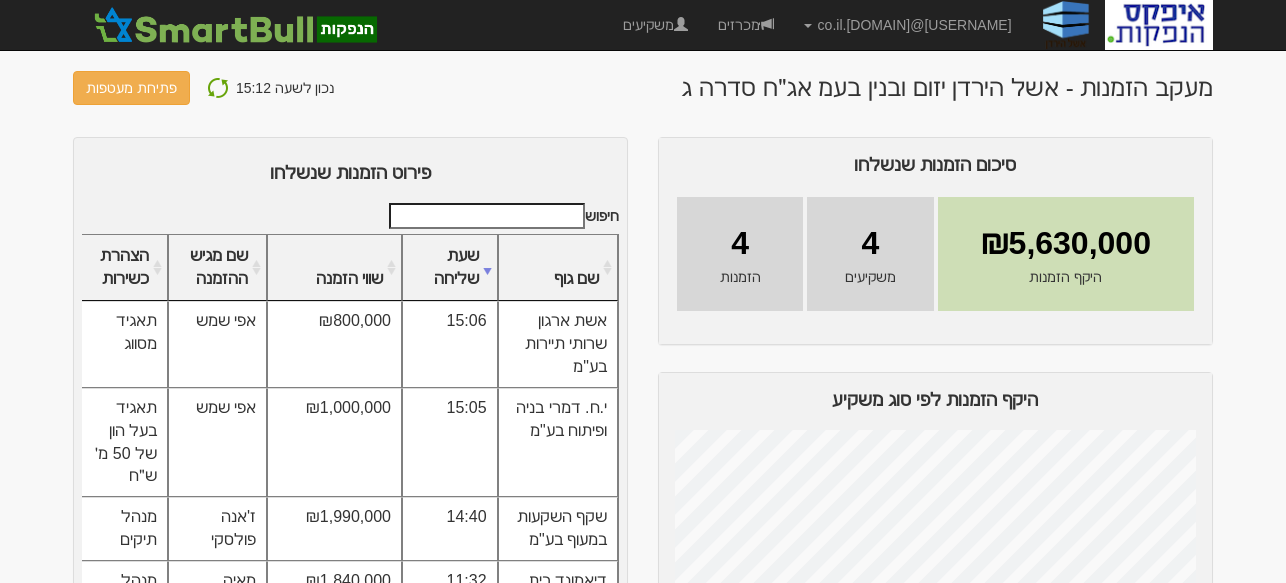 click at bounding box center [218, 88] 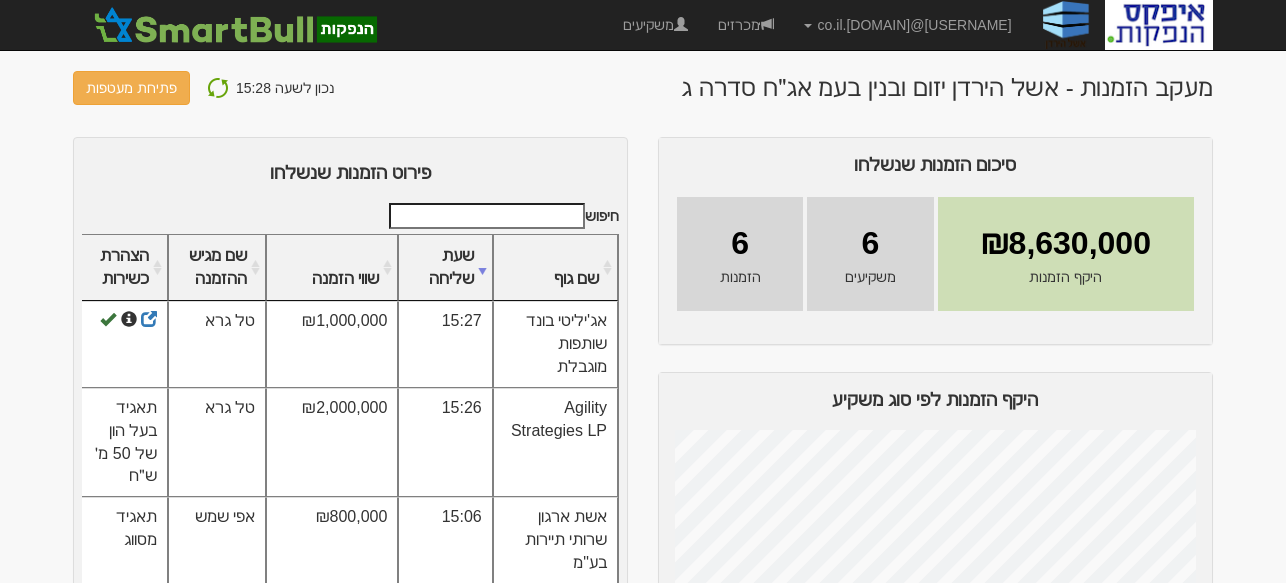 scroll, scrollTop: 0, scrollLeft: 0, axis: both 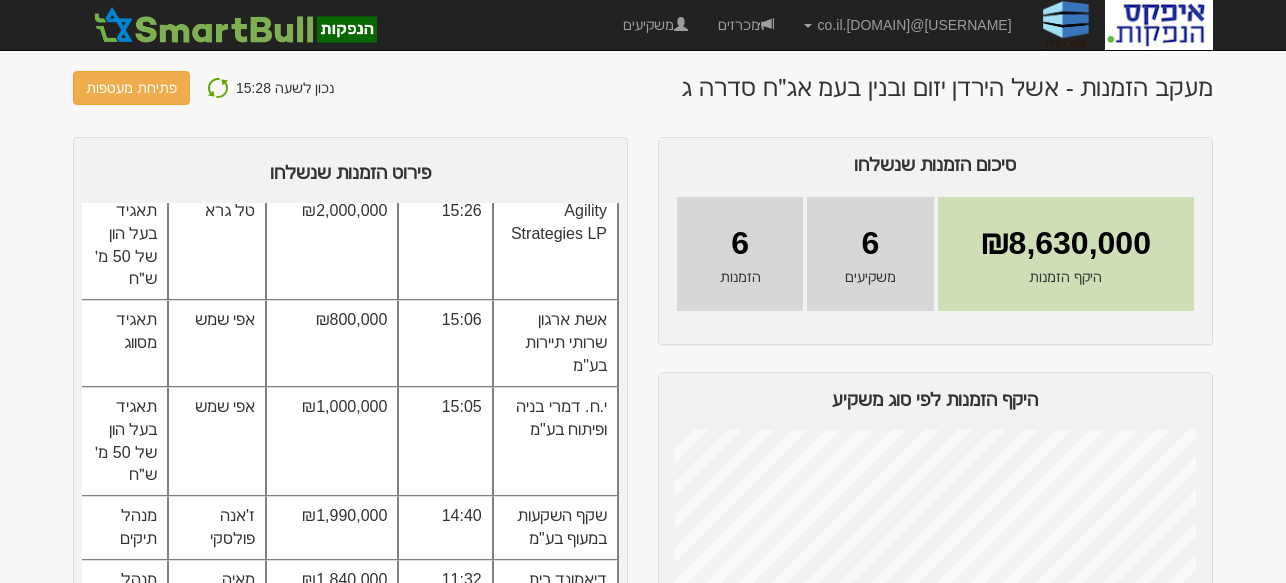 click at bounding box center [218, 88] 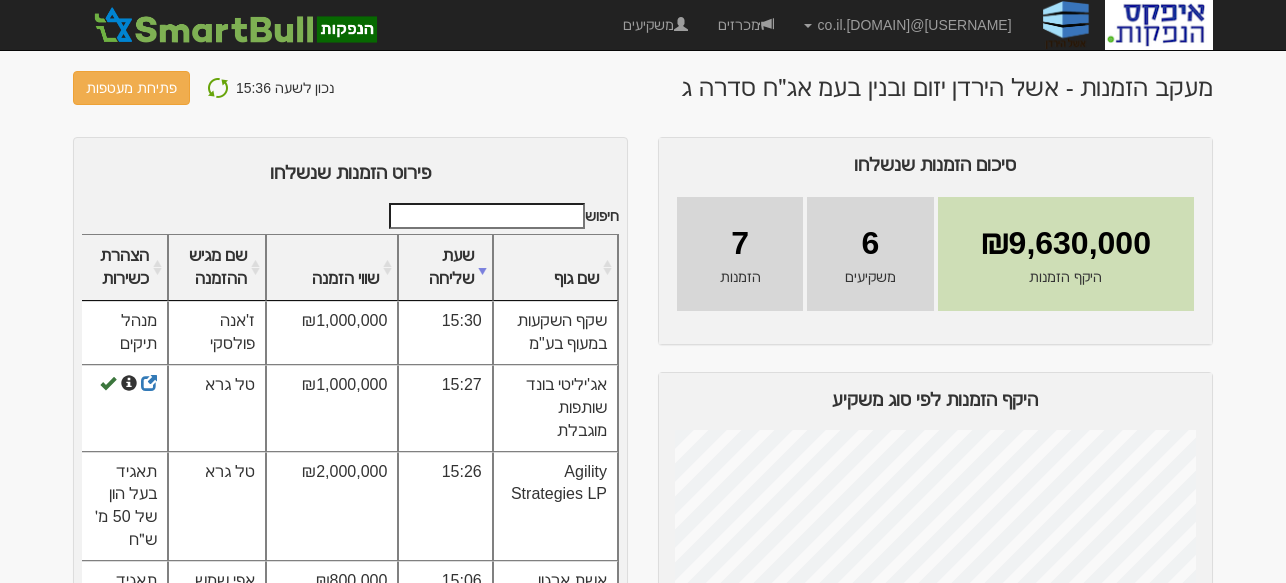 scroll, scrollTop: 0, scrollLeft: 0, axis: both 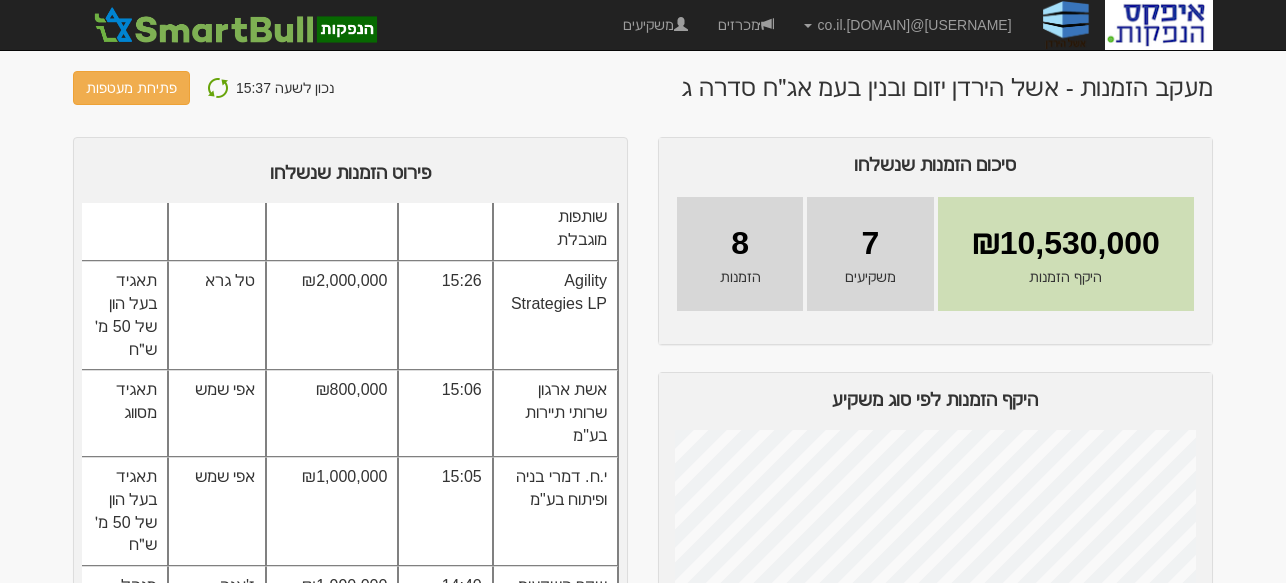 click at bounding box center [218, 88] 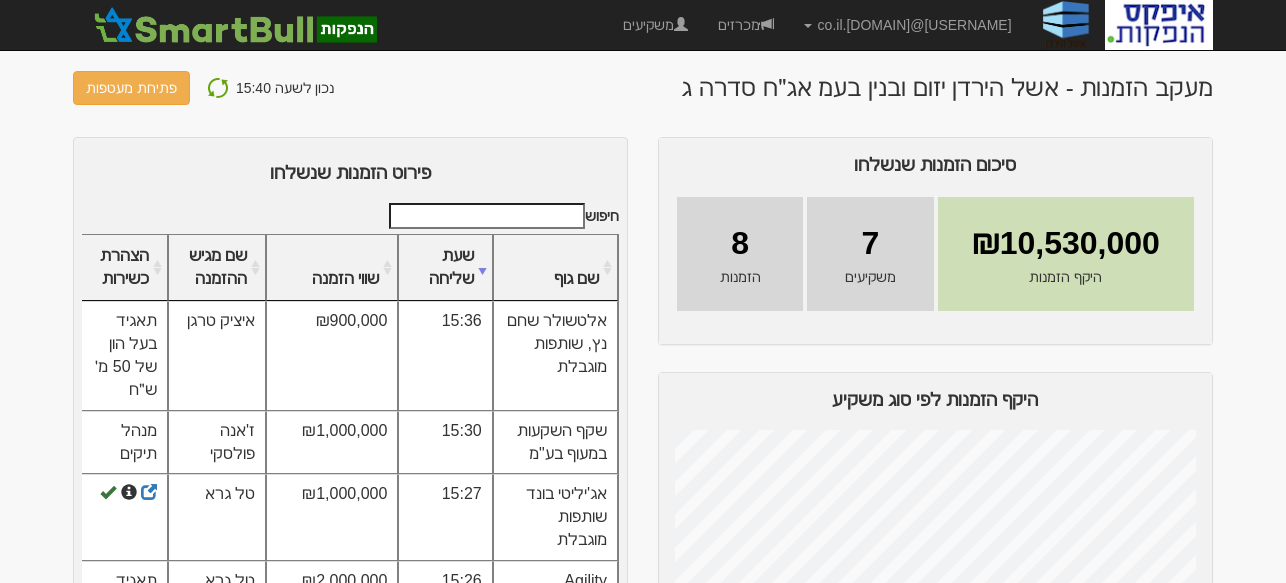 scroll, scrollTop: 0, scrollLeft: 0, axis: both 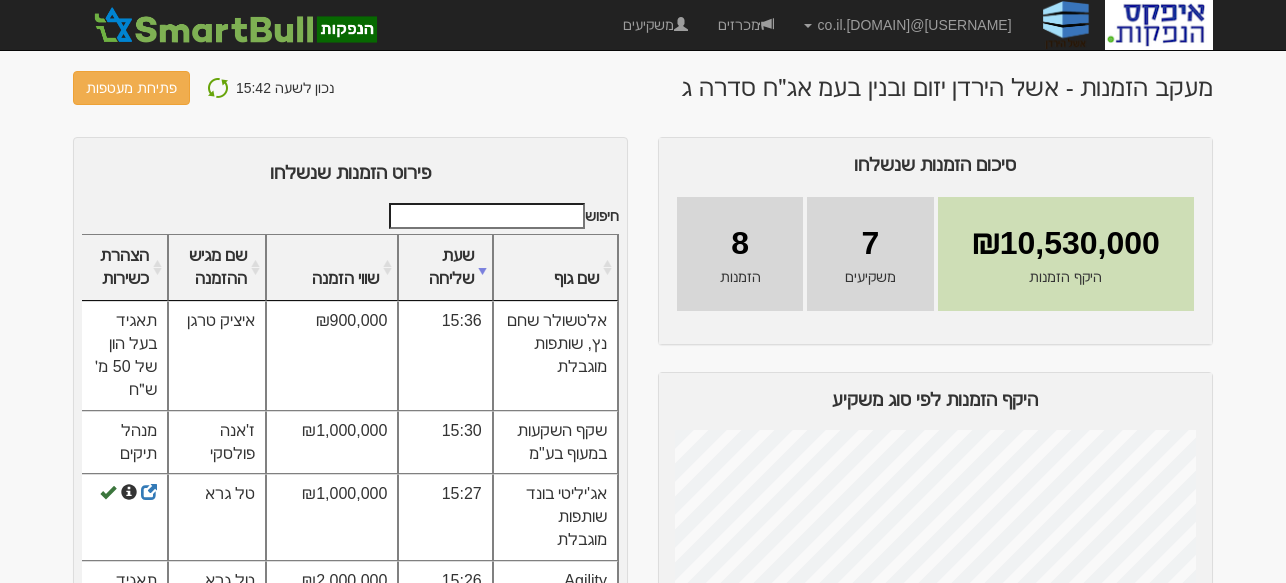 click at bounding box center (218, 88) 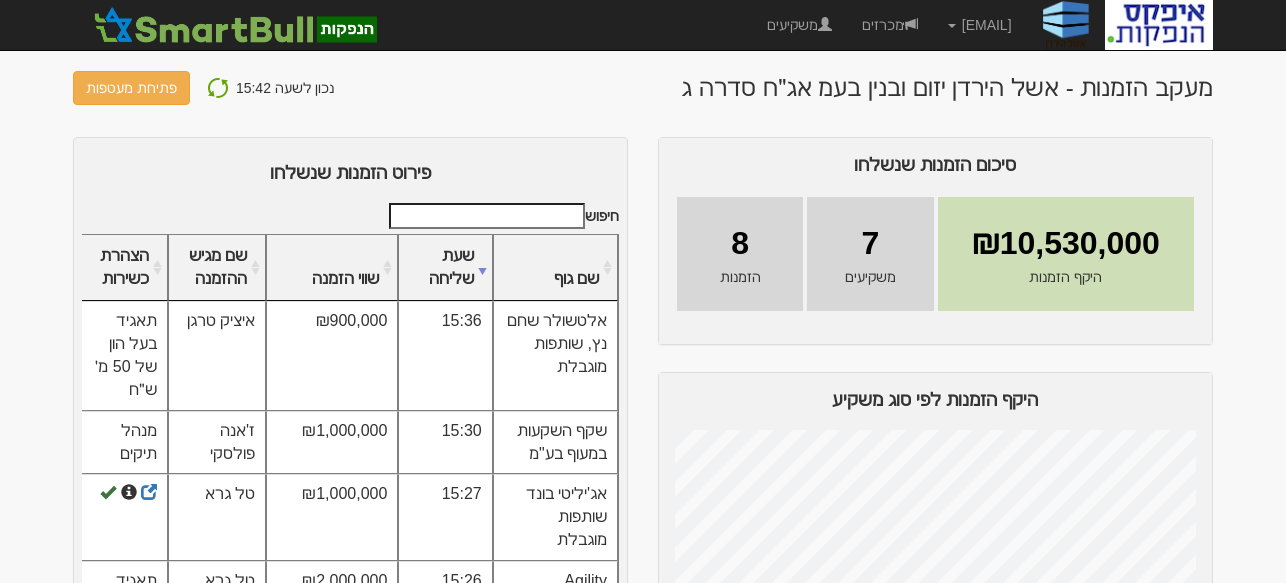 scroll, scrollTop: 0, scrollLeft: 0, axis: both 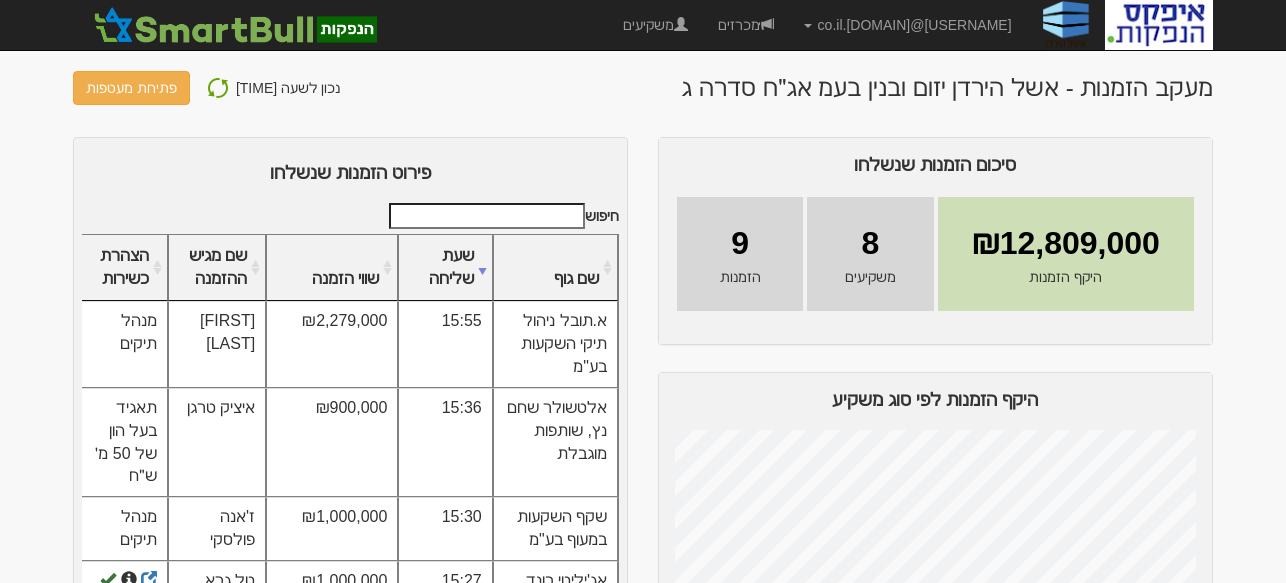 click at bounding box center (218, 88) 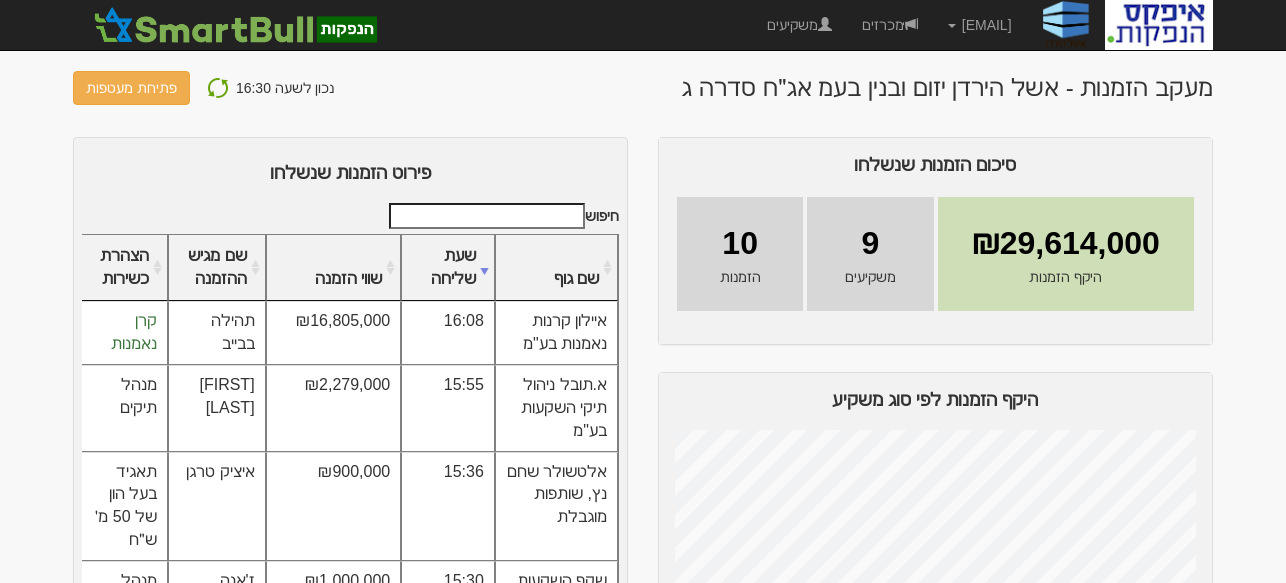 scroll, scrollTop: 0, scrollLeft: 0, axis: both 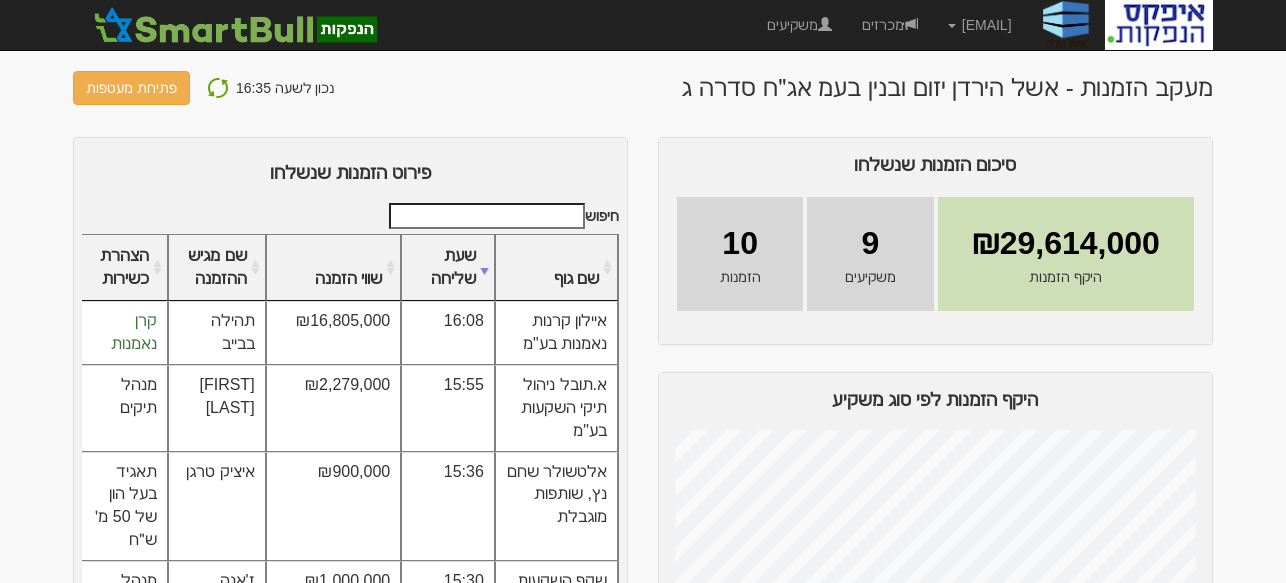 click at bounding box center (218, 88) 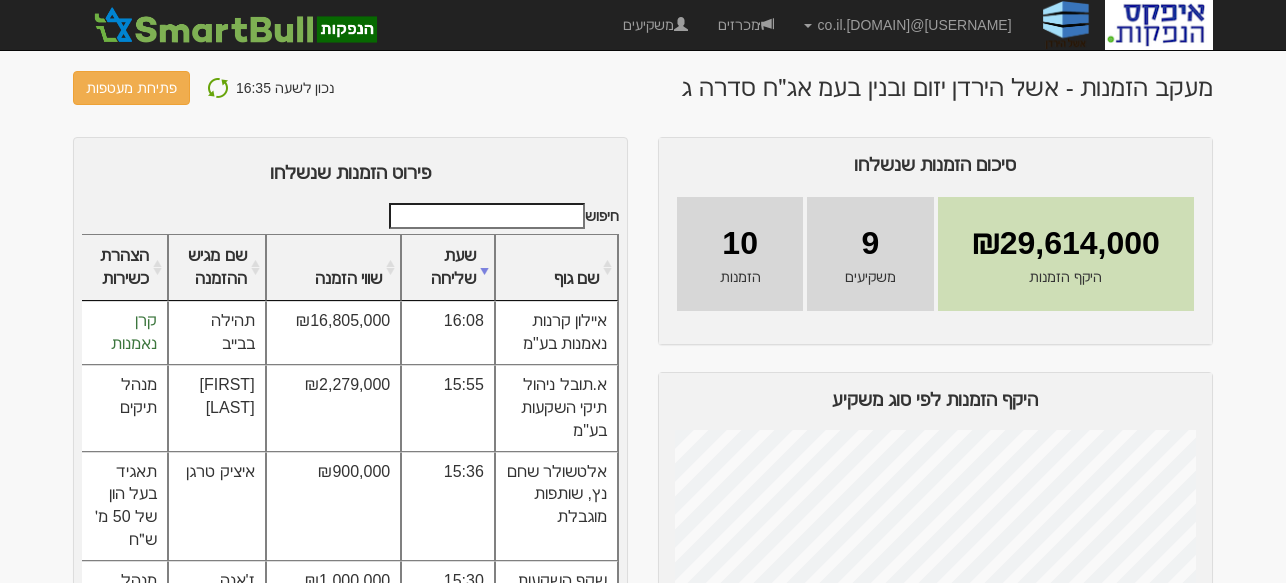 scroll, scrollTop: 0, scrollLeft: 0, axis: both 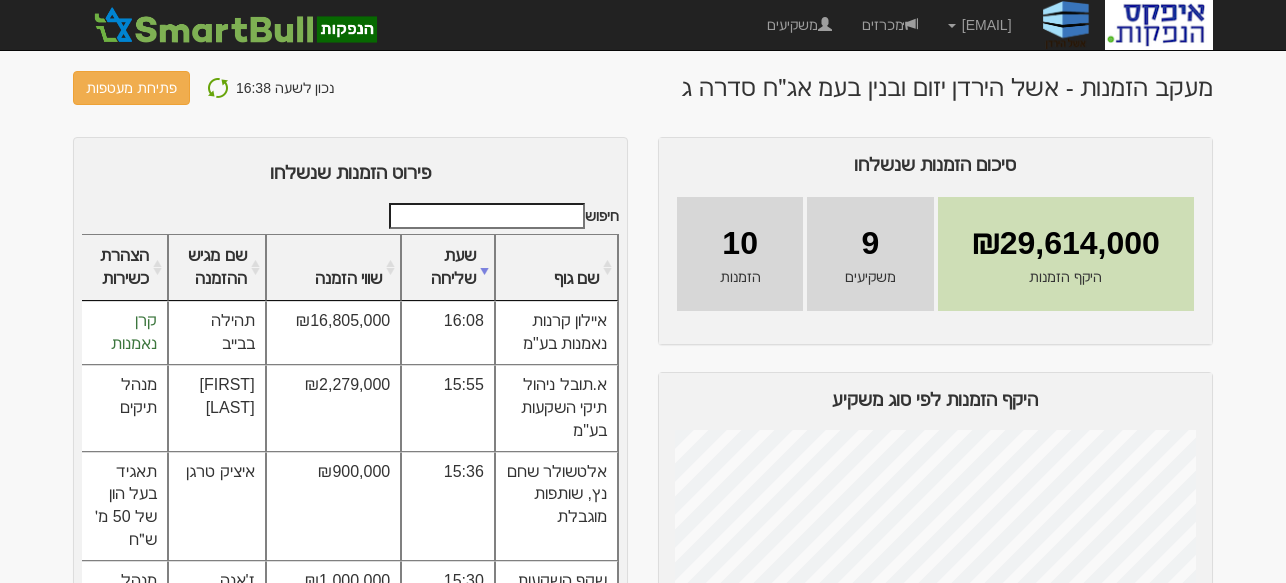 click at bounding box center [218, 88] 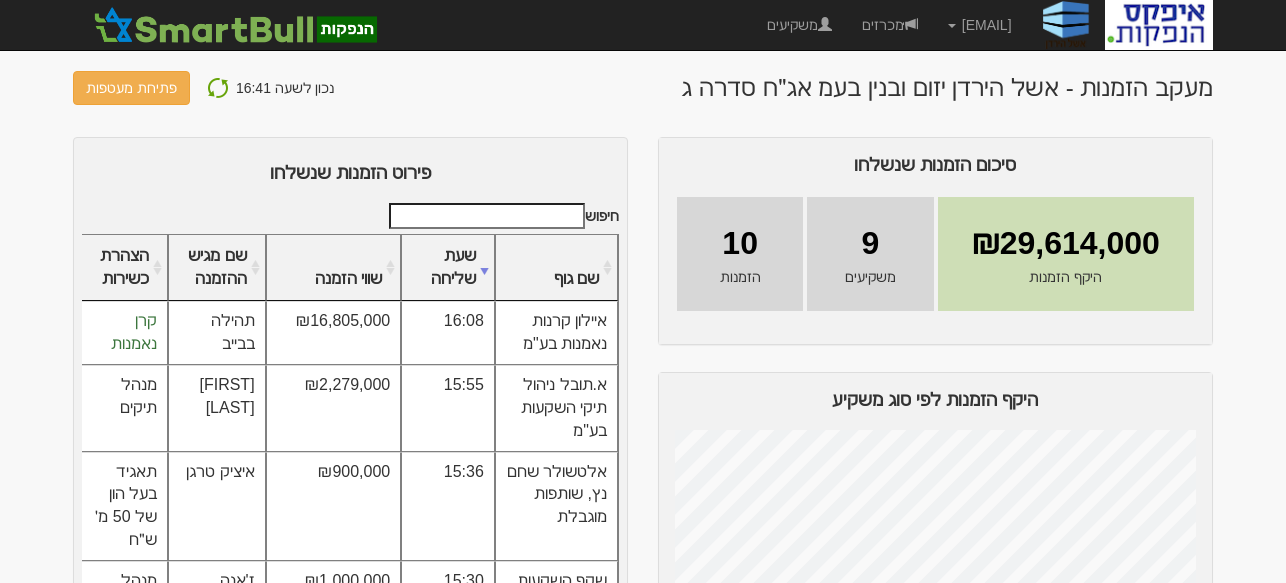 scroll, scrollTop: 0, scrollLeft: 0, axis: both 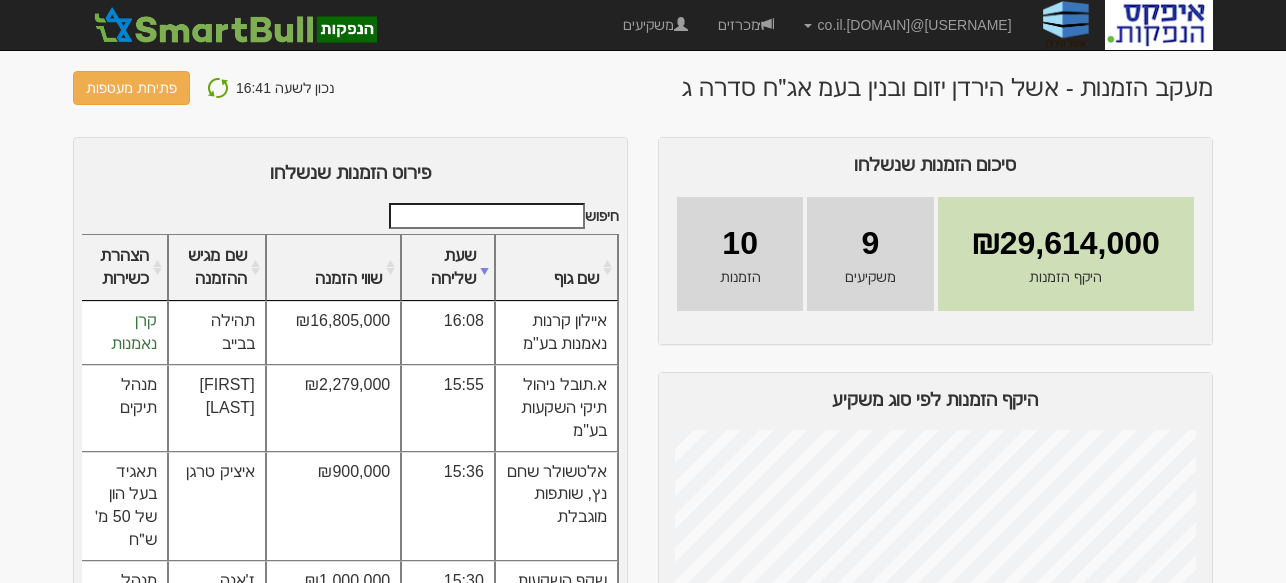 click at bounding box center (218, 88) 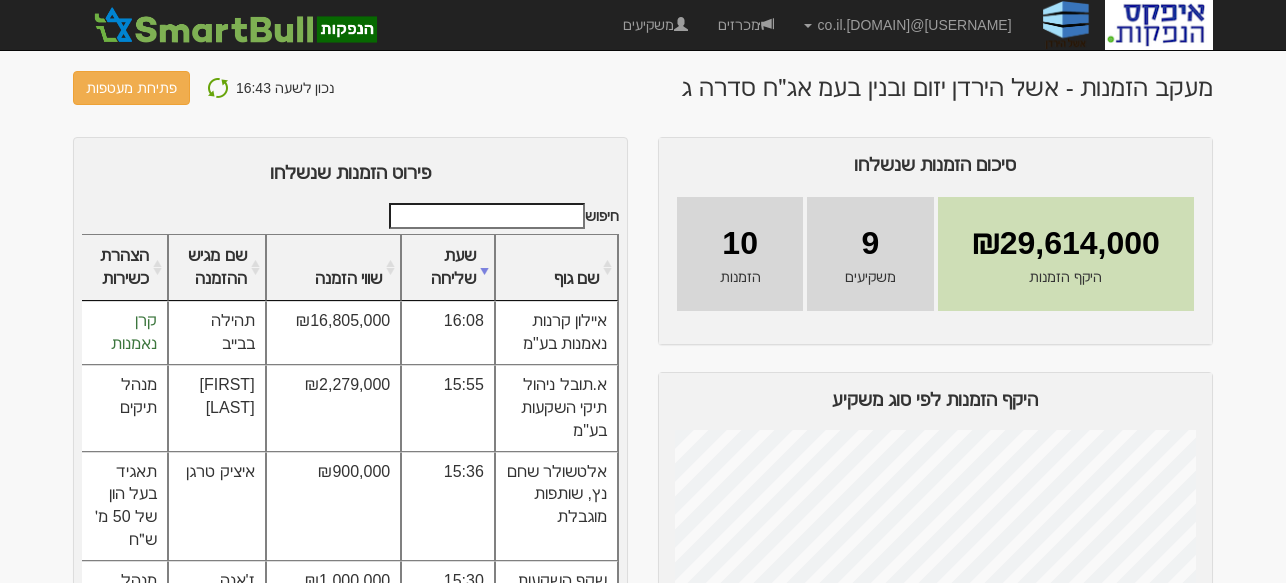 click at bounding box center (218, 88) 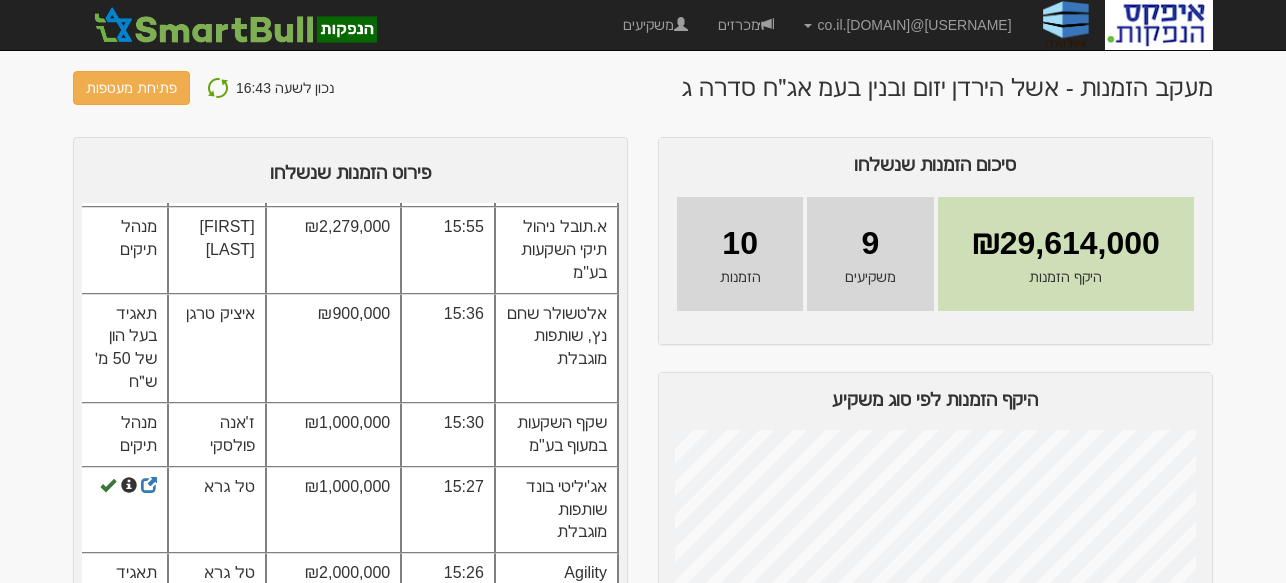scroll, scrollTop: 0, scrollLeft: 0, axis: both 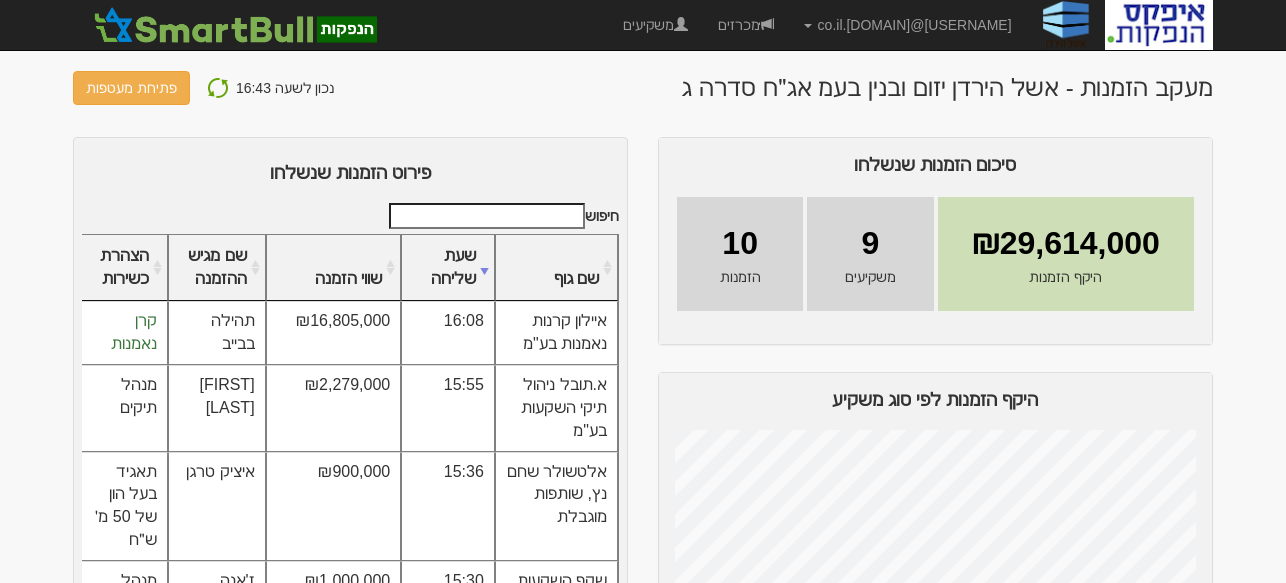 click at bounding box center (218, 88) 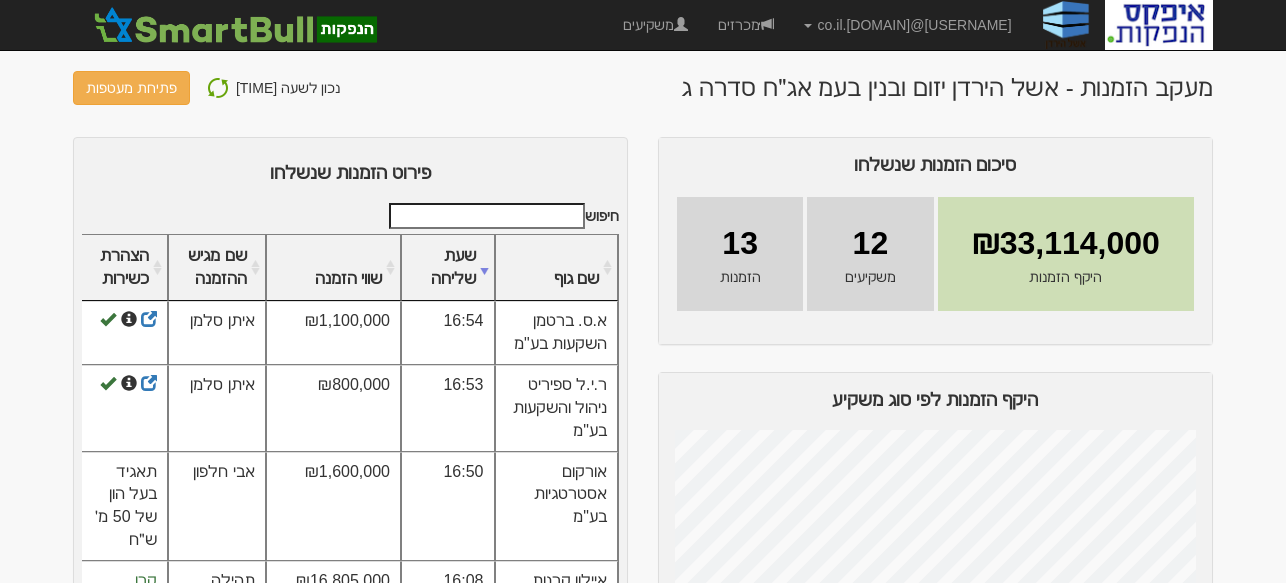 scroll, scrollTop: 0, scrollLeft: 0, axis: both 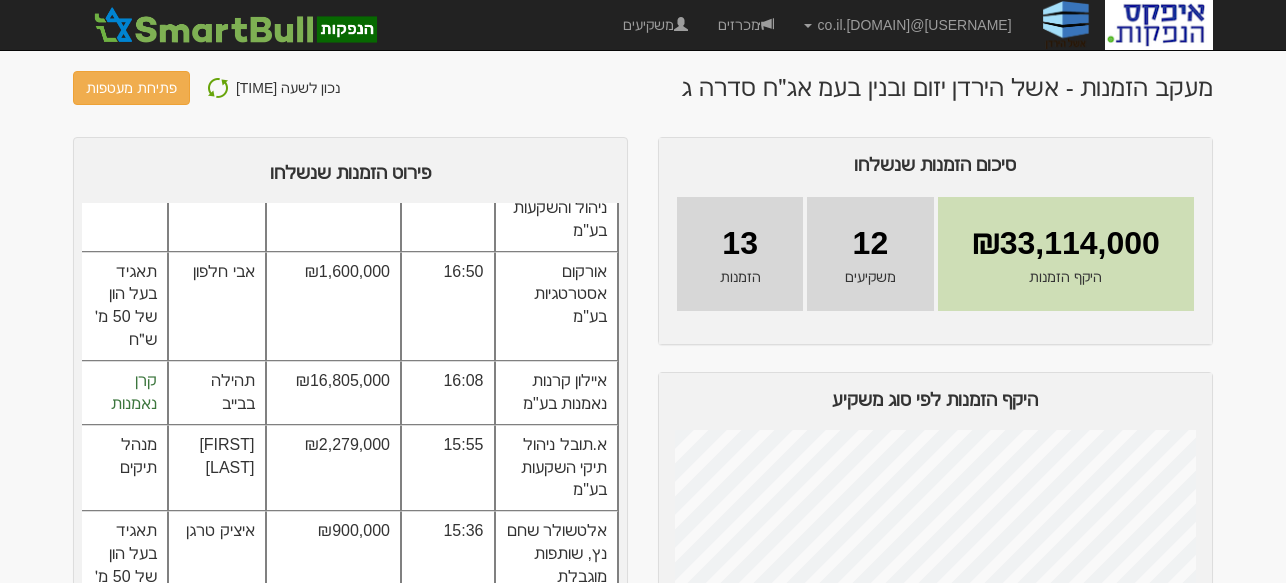click at bounding box center (218, 88) 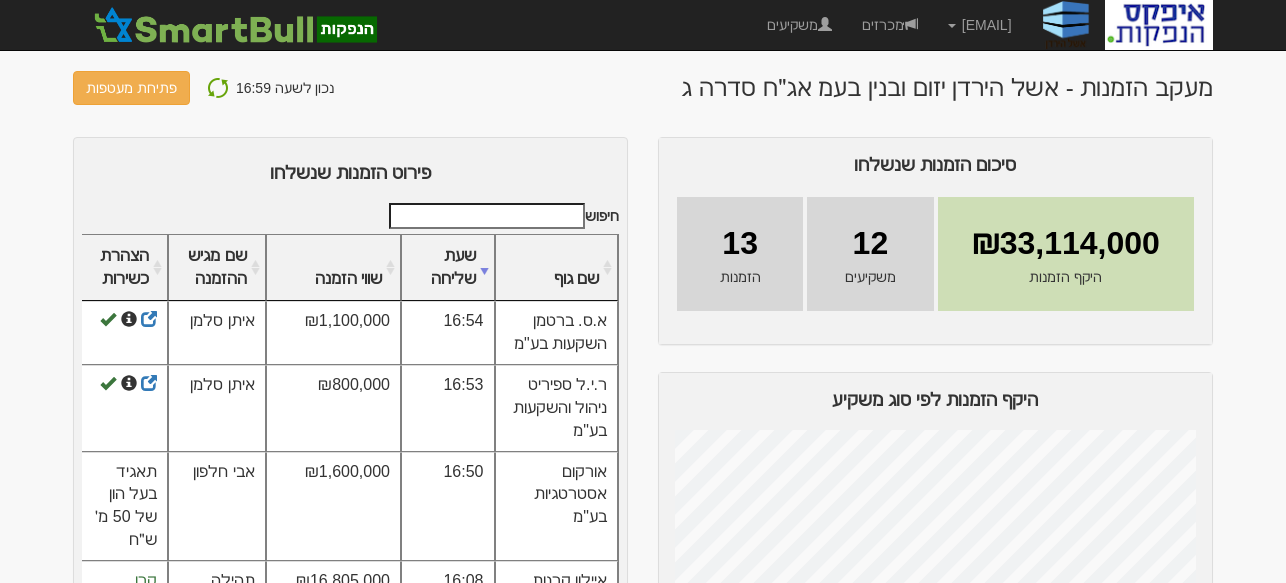 scroll, scrollTop: 0, scrollLeft: 0, axis: both 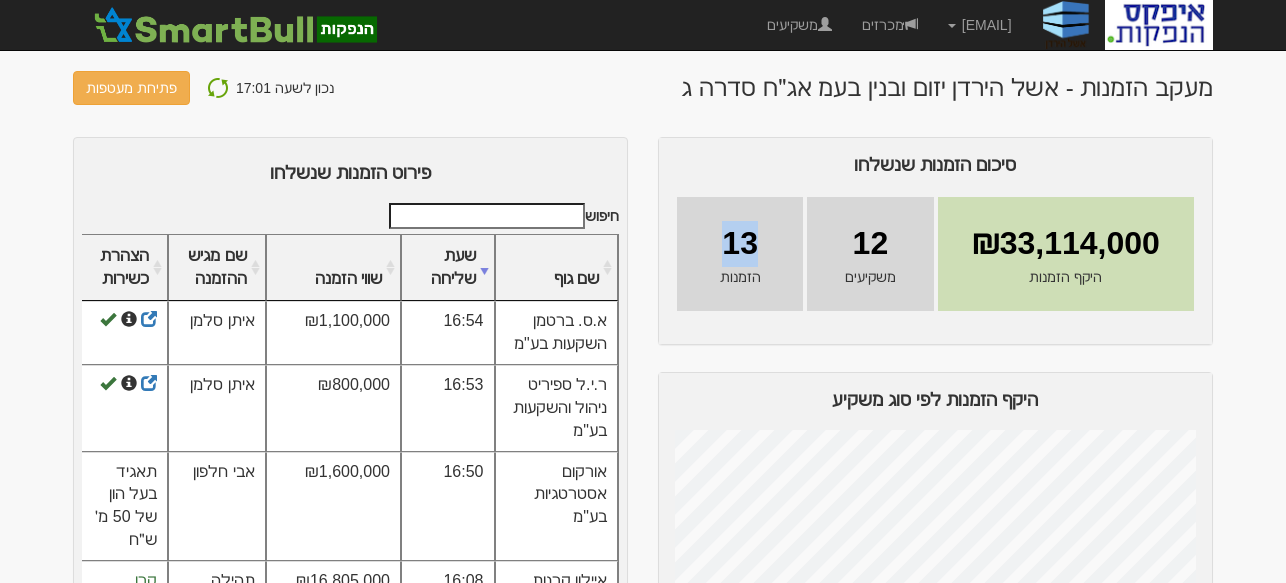 drag, startPoint x: 726, startPoint y: 239, endPoint x: 800, endPoint y: 247, distance: 74.431175 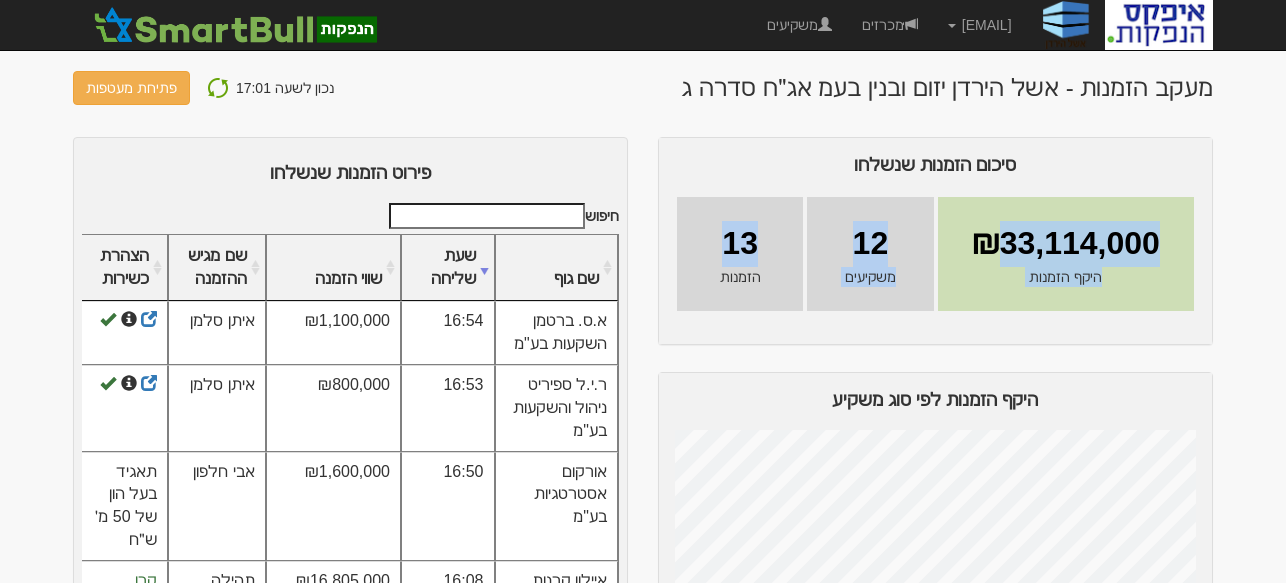 drag, startPoint x: 724, startPoint y: 246, endPoint x: 1000, endPoint y: 250, distance: 276.029 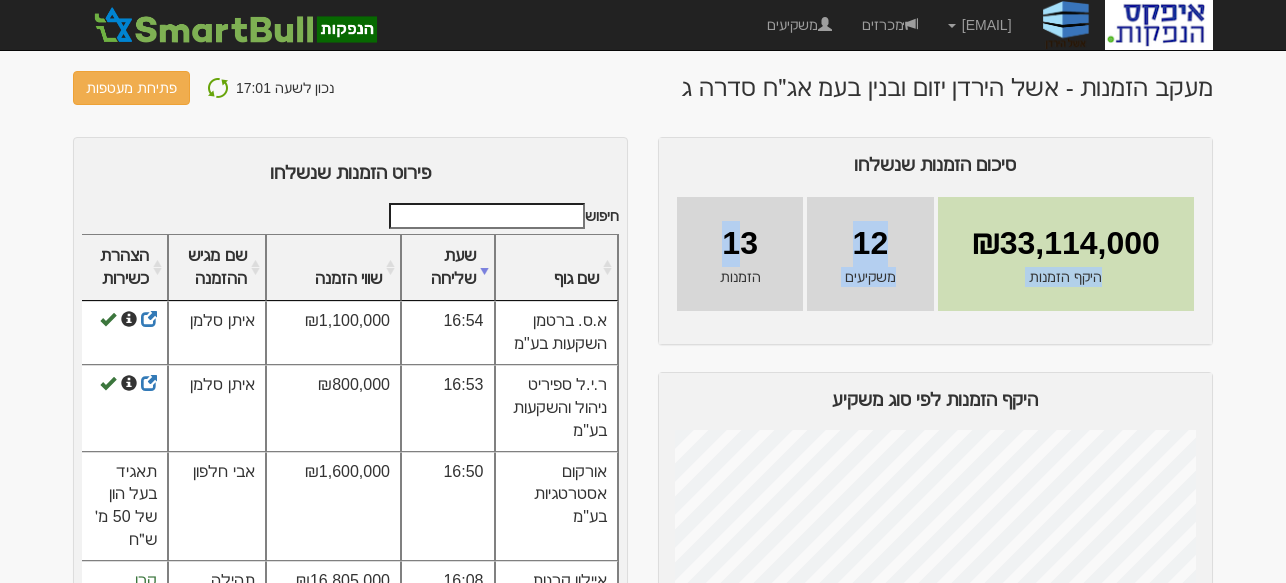 drag, startPoint x: 975, startPoint y: 244, endPoint x: 743, endPoint y: 247, distance: 232.0194 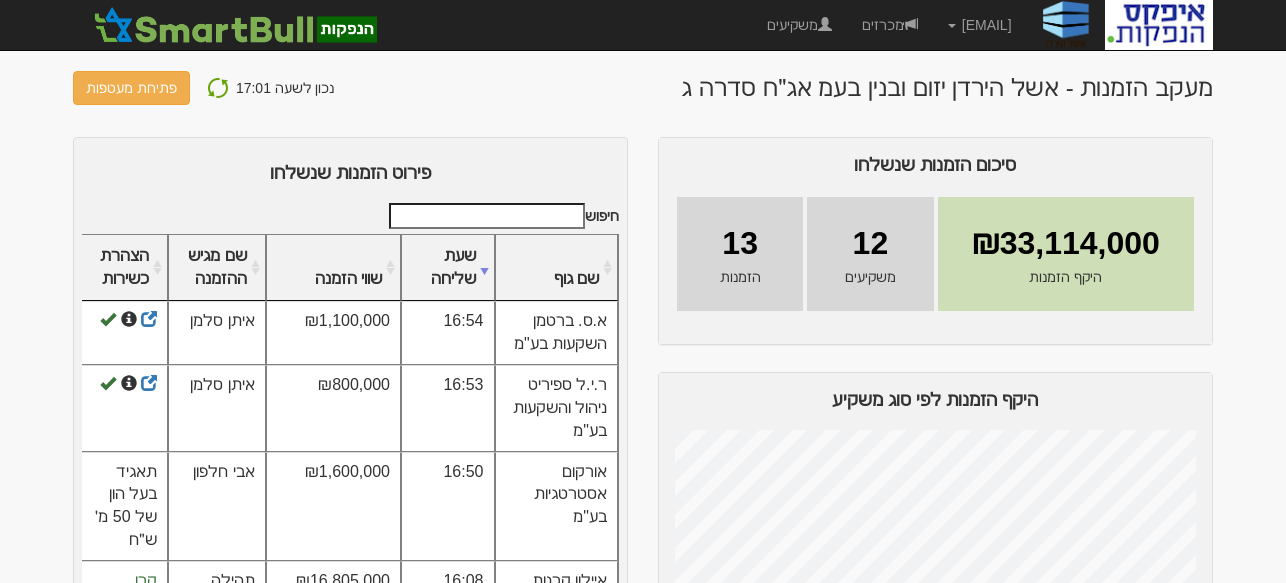 click at bounding box center [218, 88] 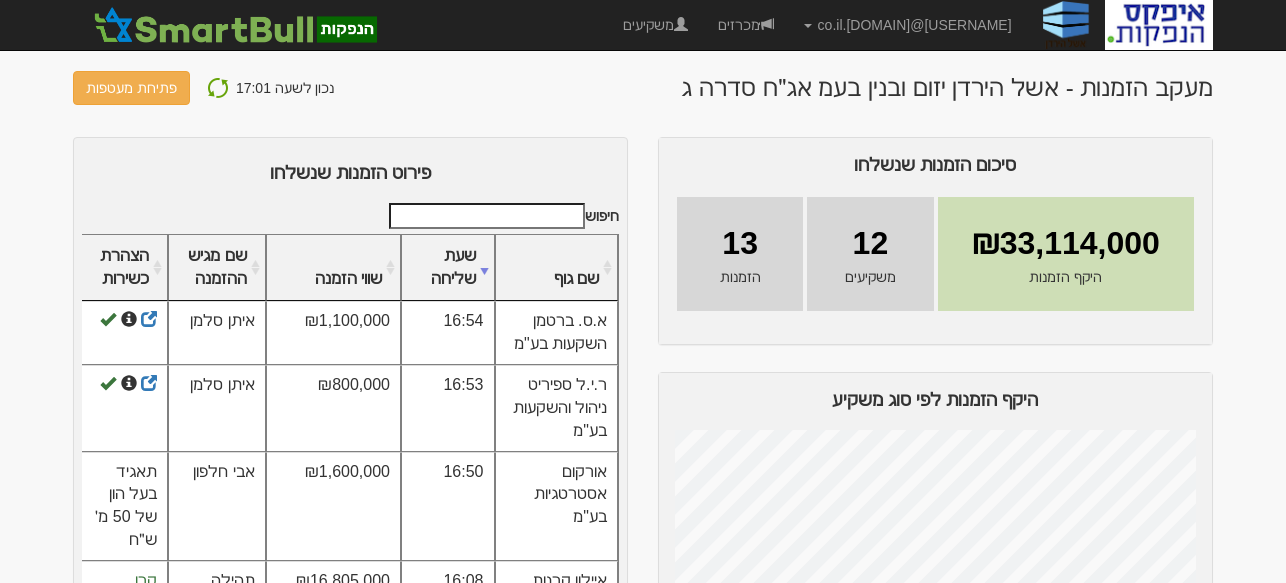 scroll, scrollTop: 0, scrollLeft: 0, axis: both 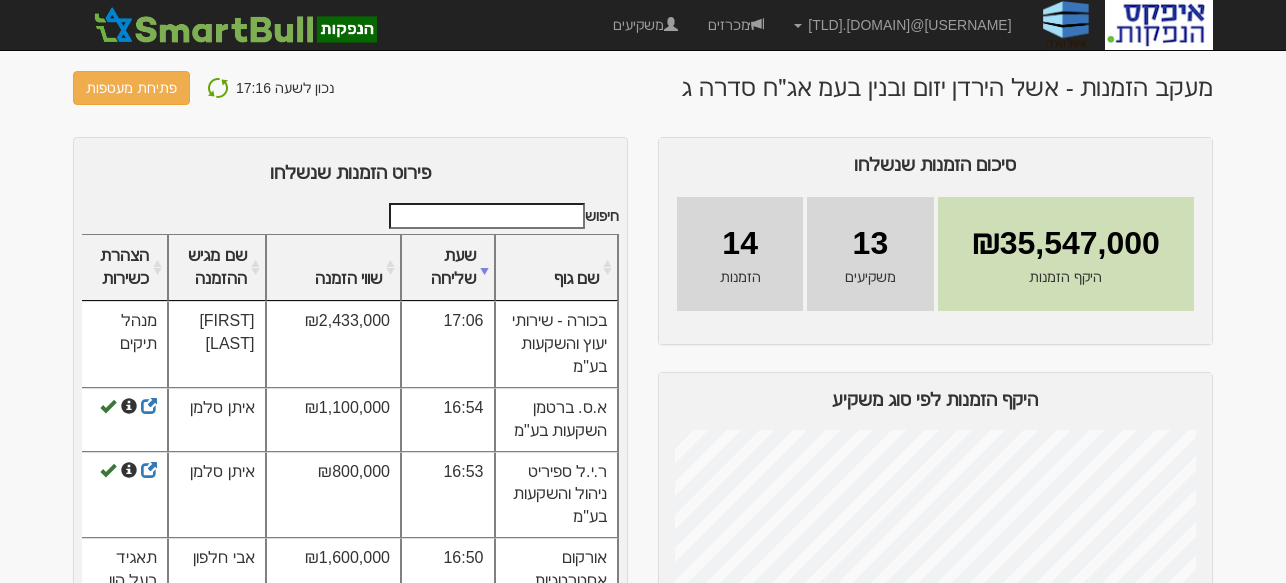 click at bounding box center (218, 88) 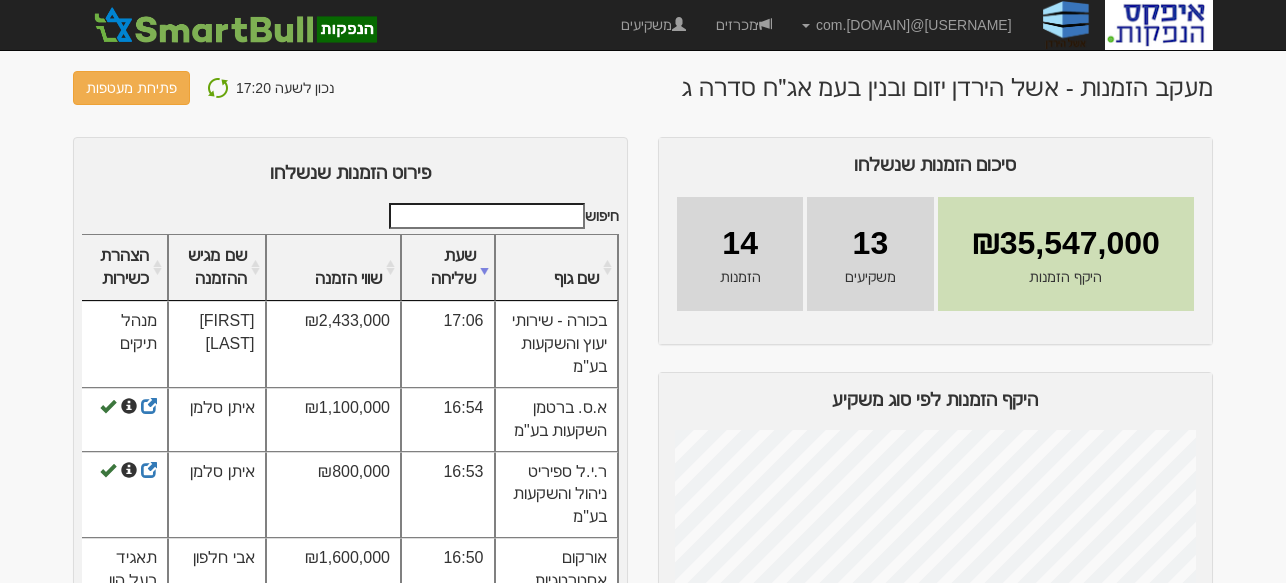 scroll, scrollTop: 0, scrollLeft: 0, axis: both 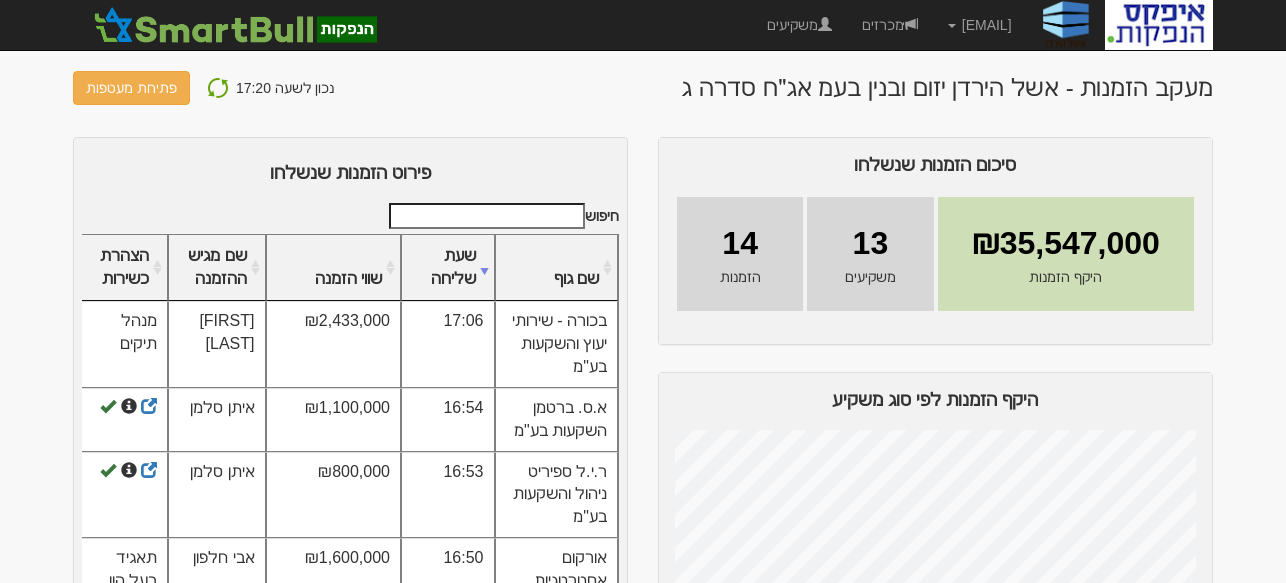 click at bounding box center (218, 88) 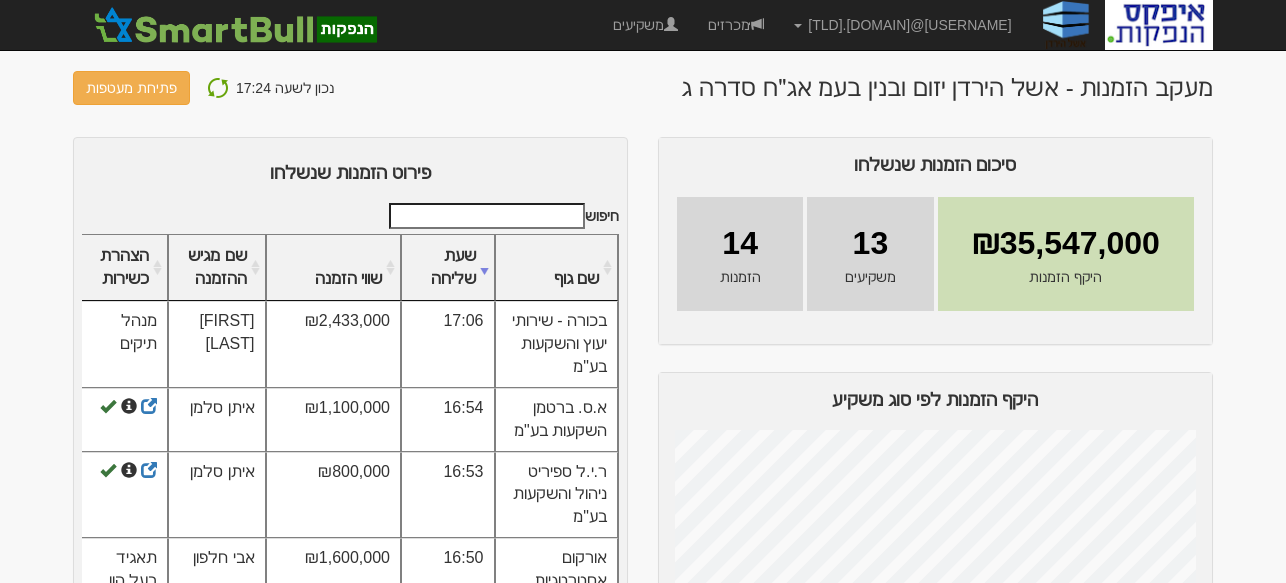 scroll, scrollTop: 0, scrollLeft: 0, axis: both 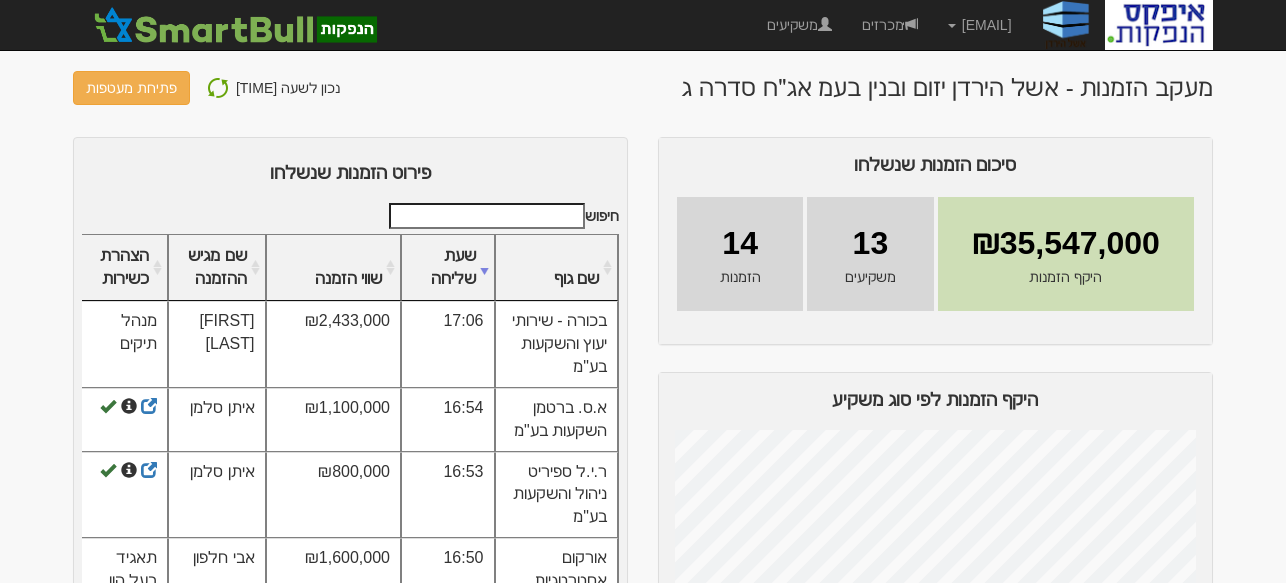 click at bounding box center [218, 88] 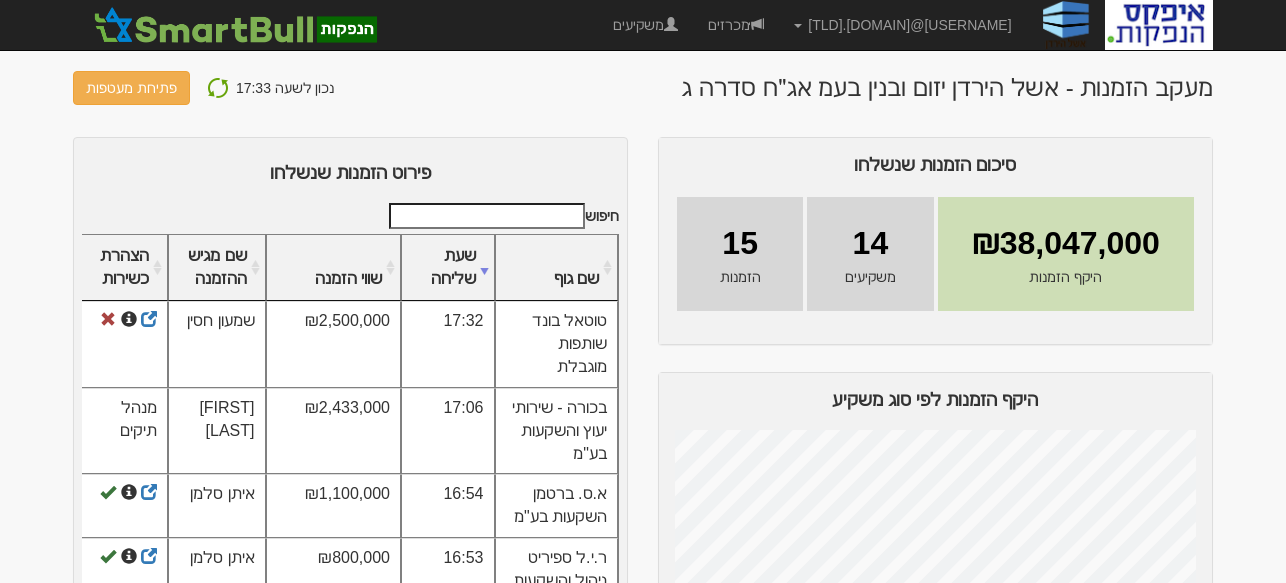 scroll, scrollTop: 0, scrollLeft: 0, axis: both 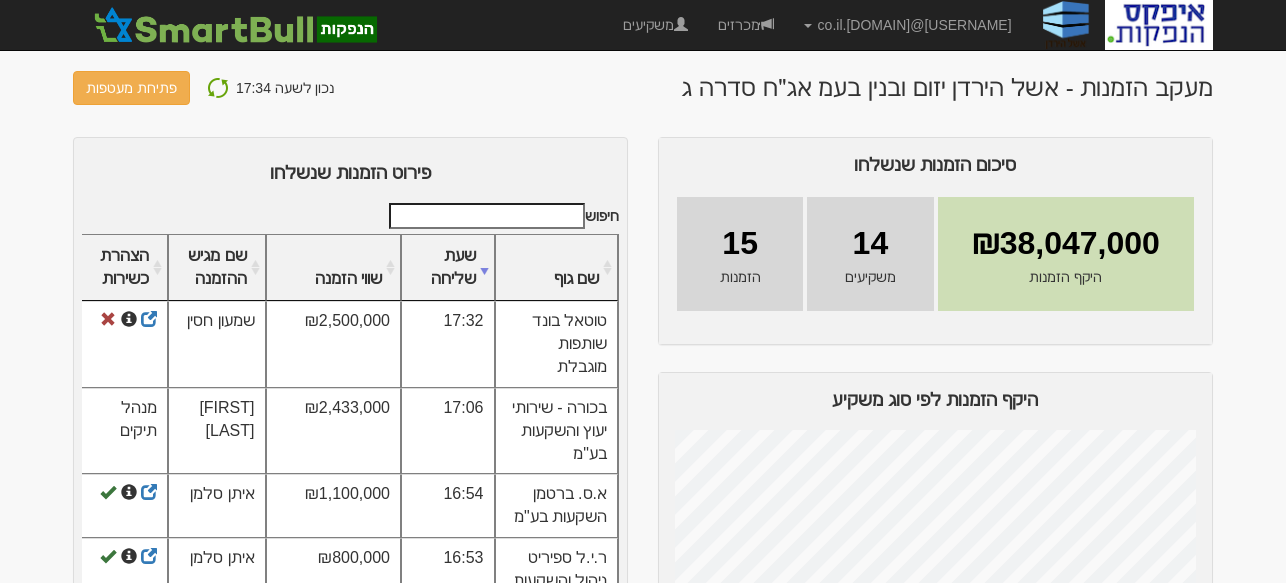 click at bounding box center [218, 88] 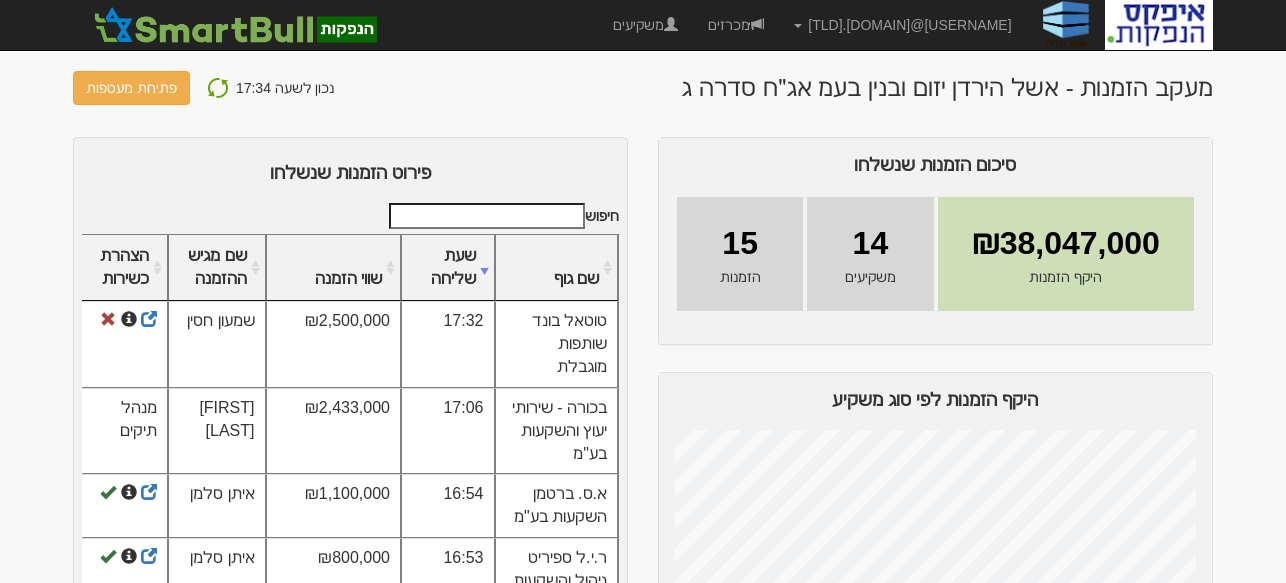 scroll, scrollTop: 0, scrollLeft: 0, axis: both 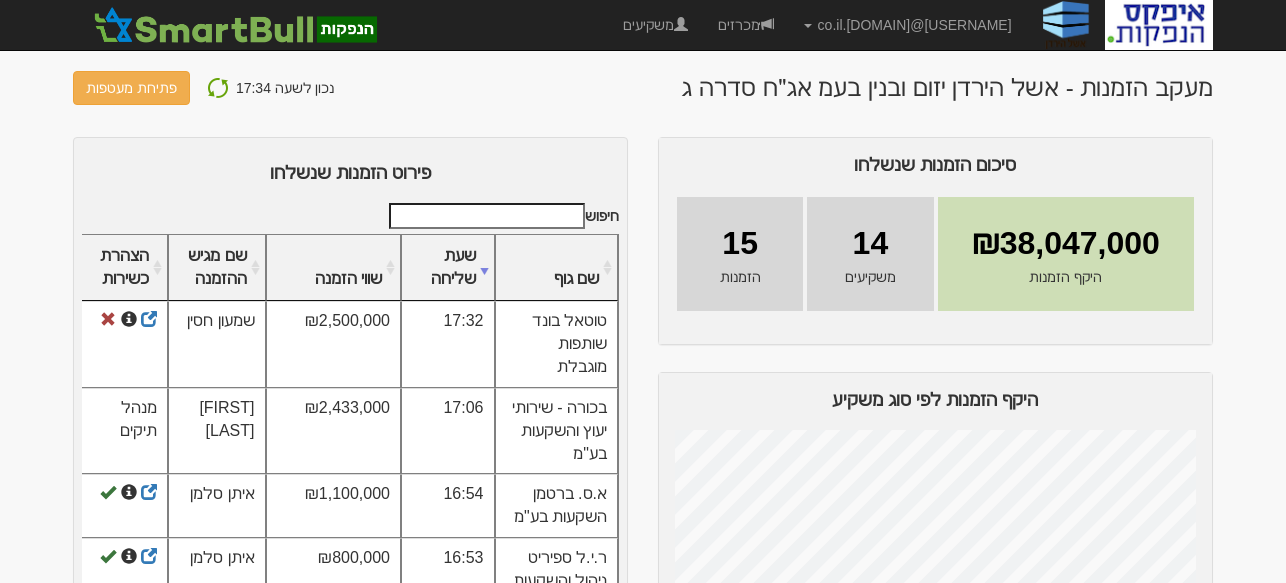 click on "₪2,500,000" at bounding box center [333, 344] 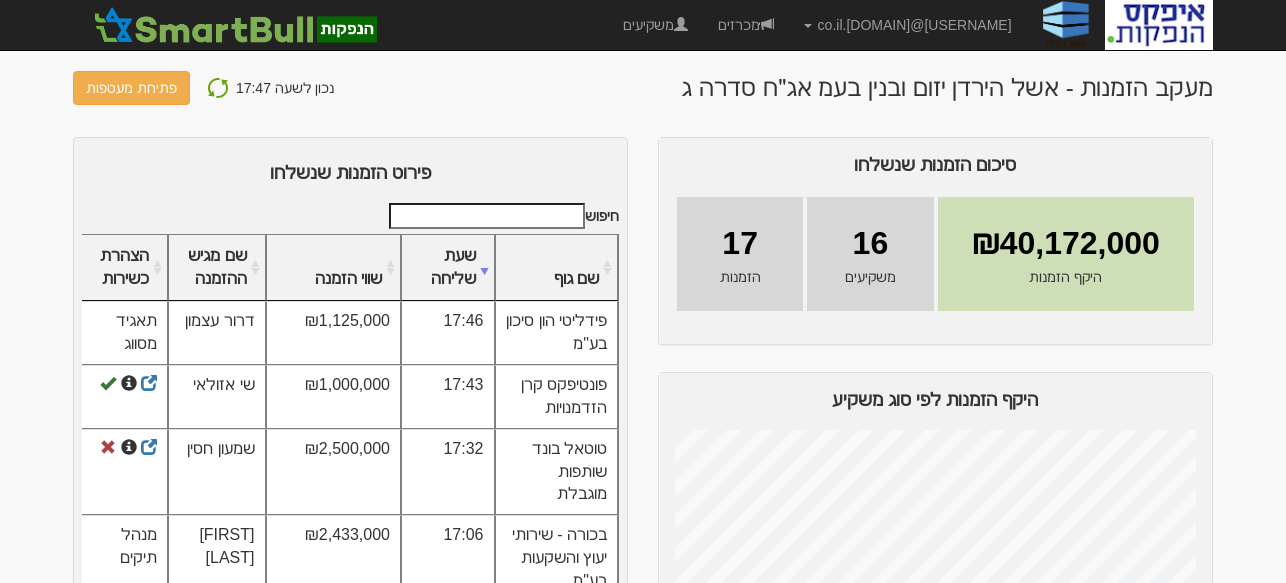 scroll, scrollTop: 0, scrollLeft: 0, axis: both 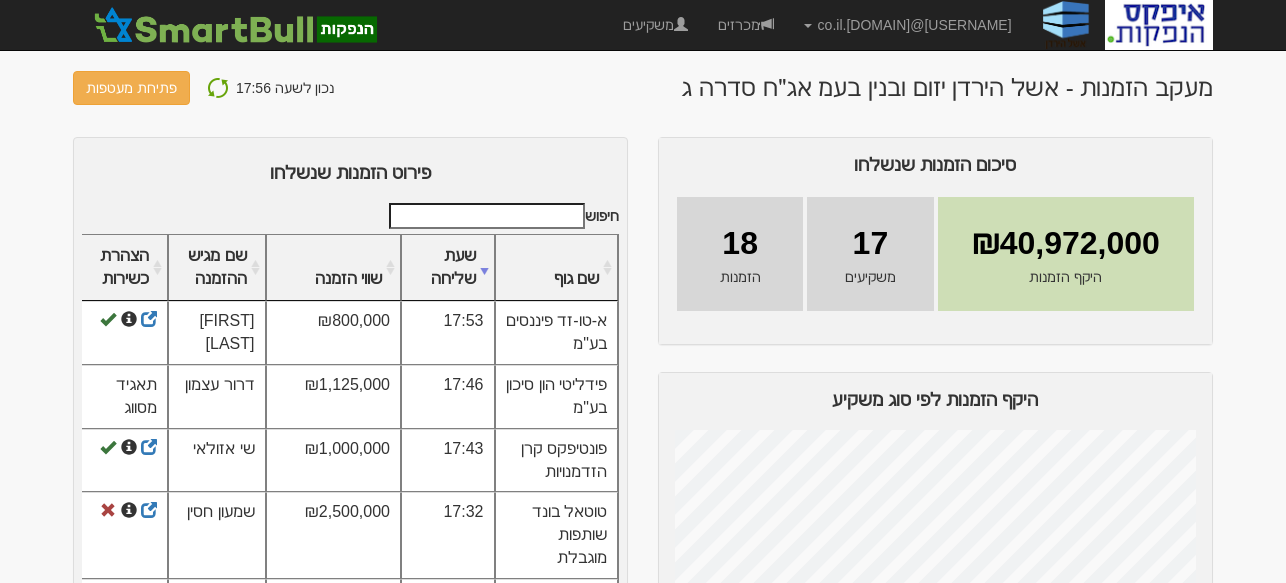 click at bounding box center (218, 88) 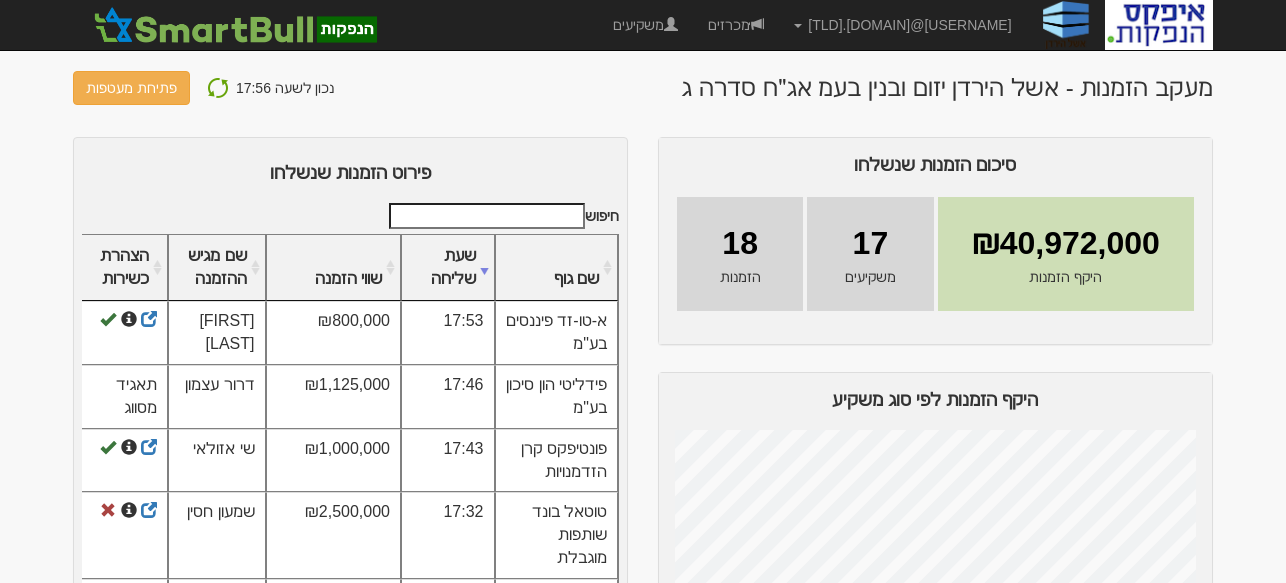 scroll, scrollTop: 0, scrollLeft: 0, axis: both 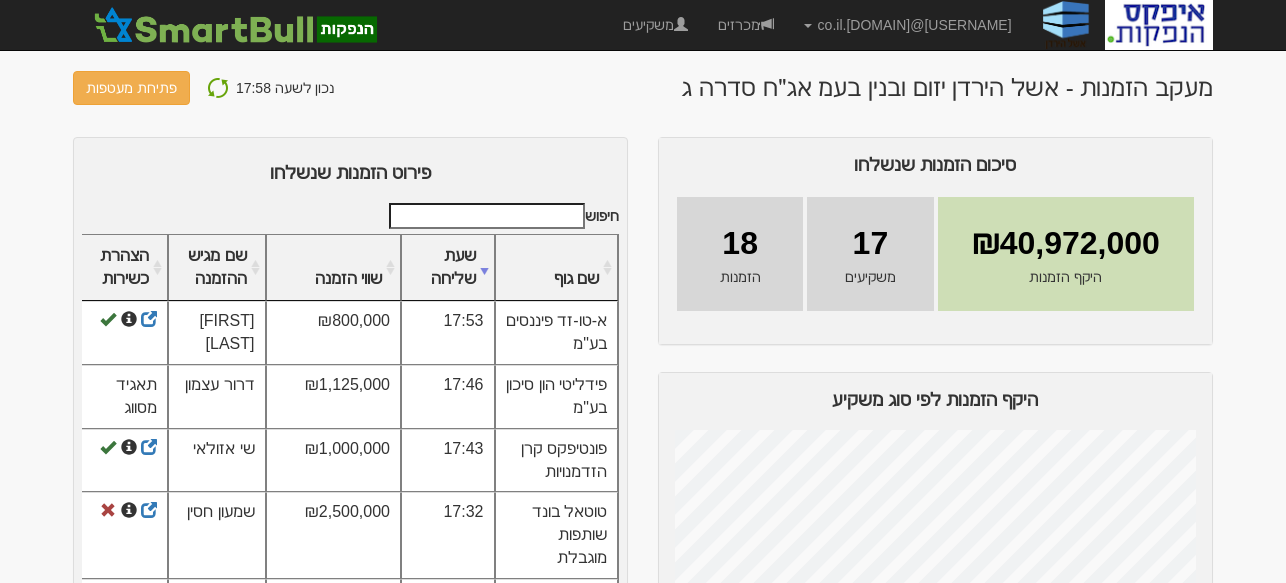 click at bounding box center [218, 88] 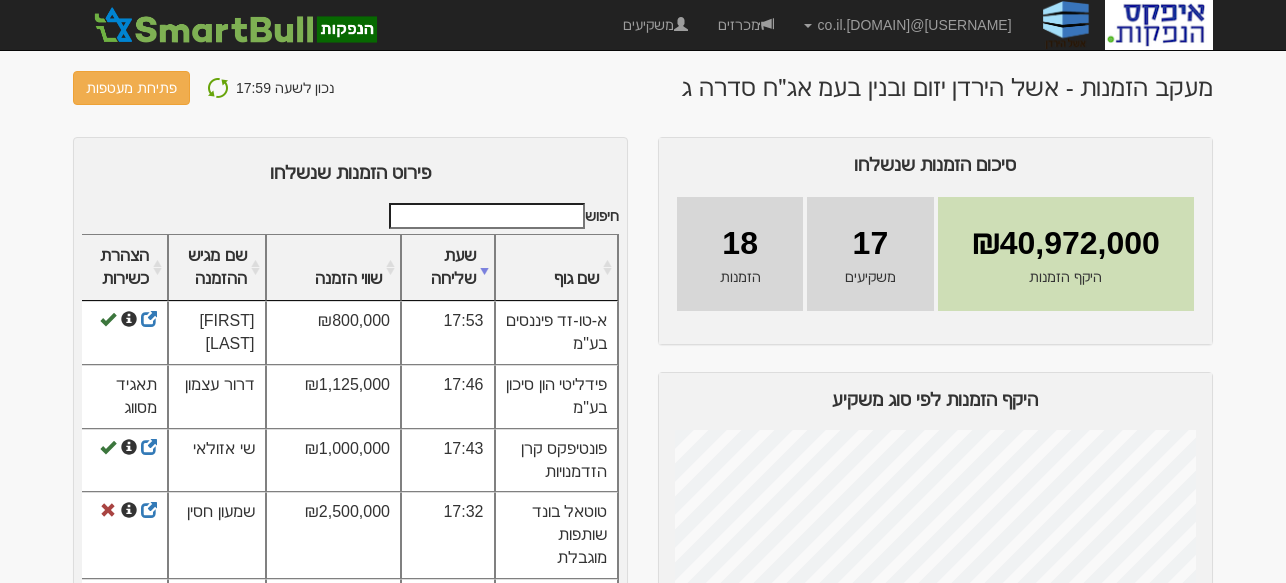 scroll, scrollTop: 0, scrollLeft: 0, axis: both 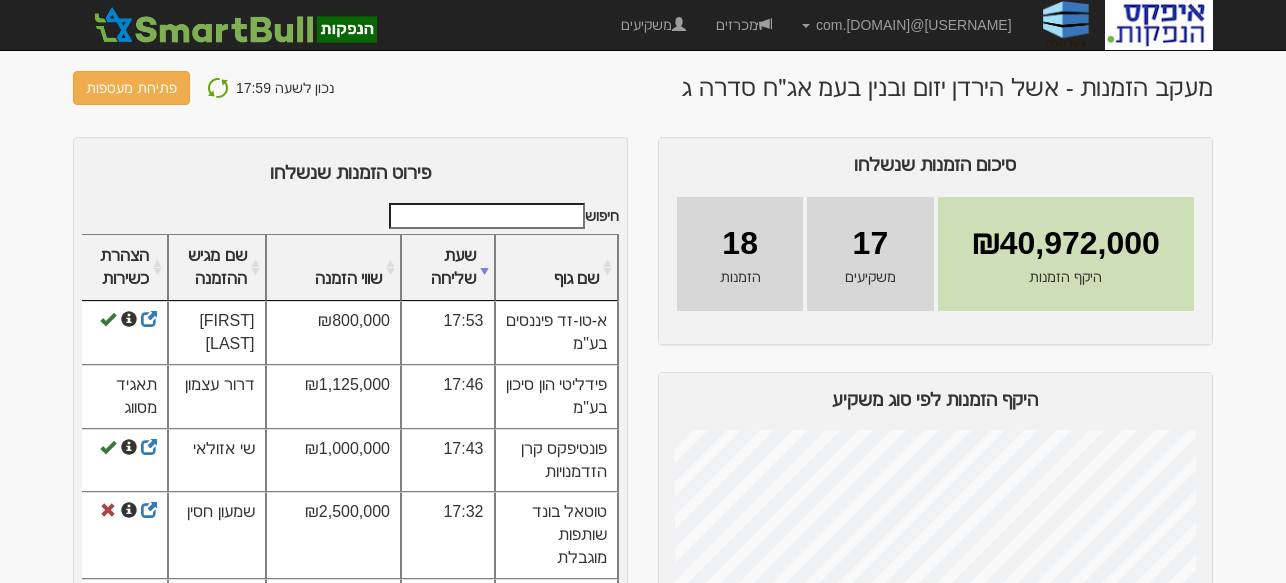 click at bounding box center (218, 88) 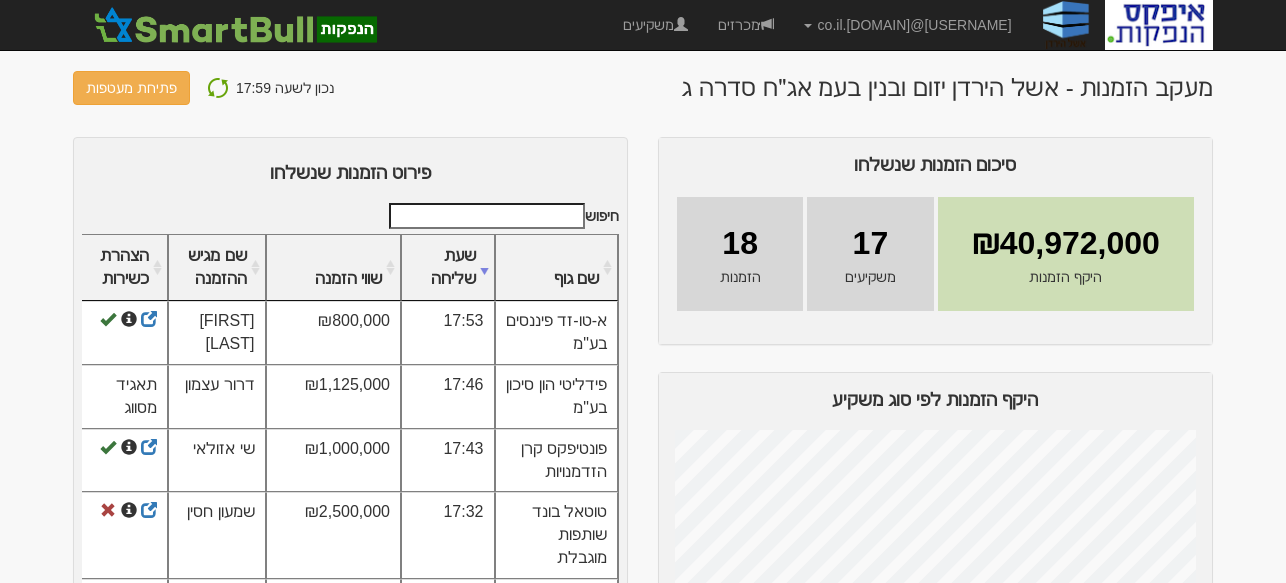 scroll, scrollTop: 0, scrollLeft: 0, axis: both 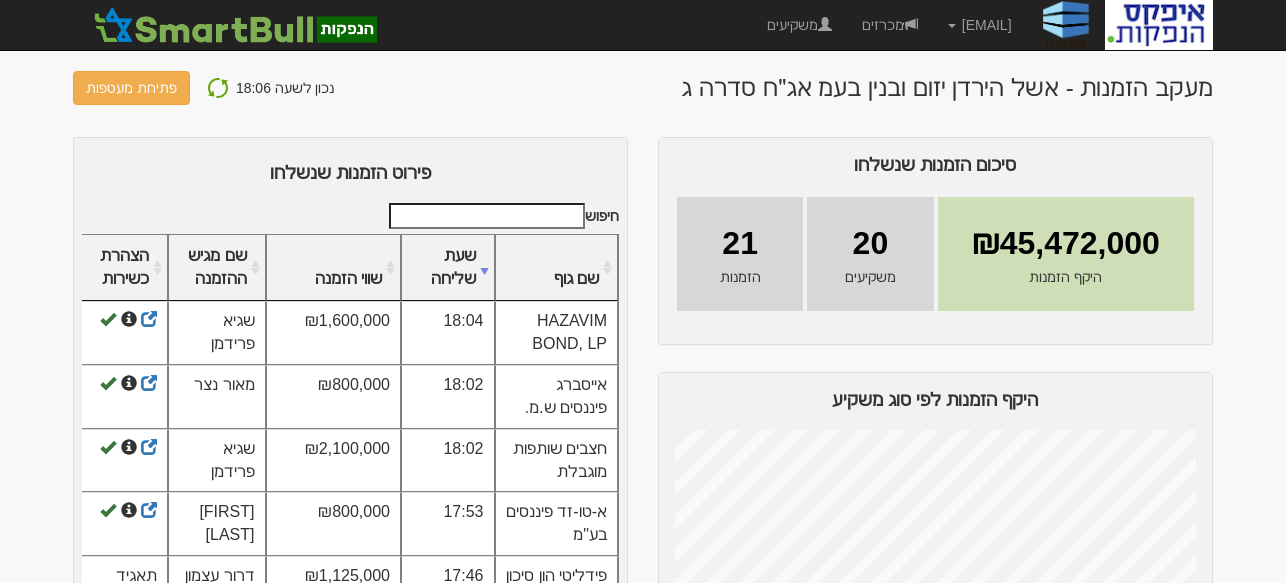click at bounding box center (218, 88) 